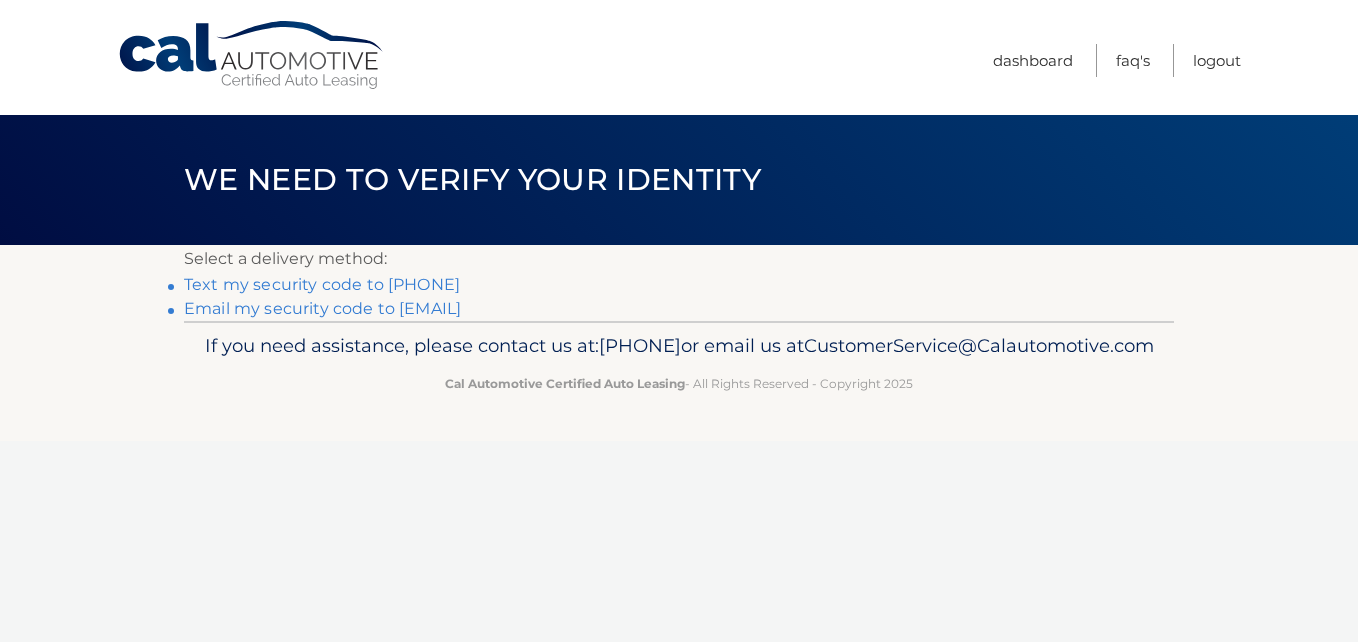 scroll, scrollTop: 0, scrollLeft: 0, axis: both 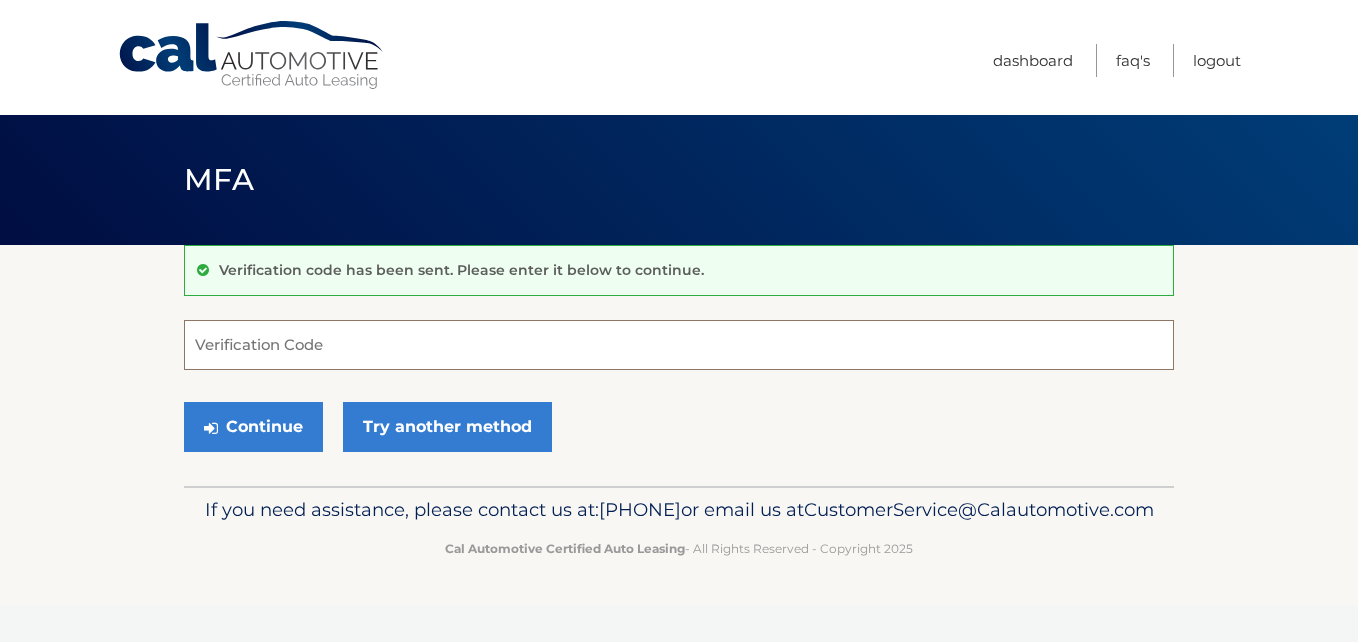 click on "Verification Code" at bounding box center (679, 345) 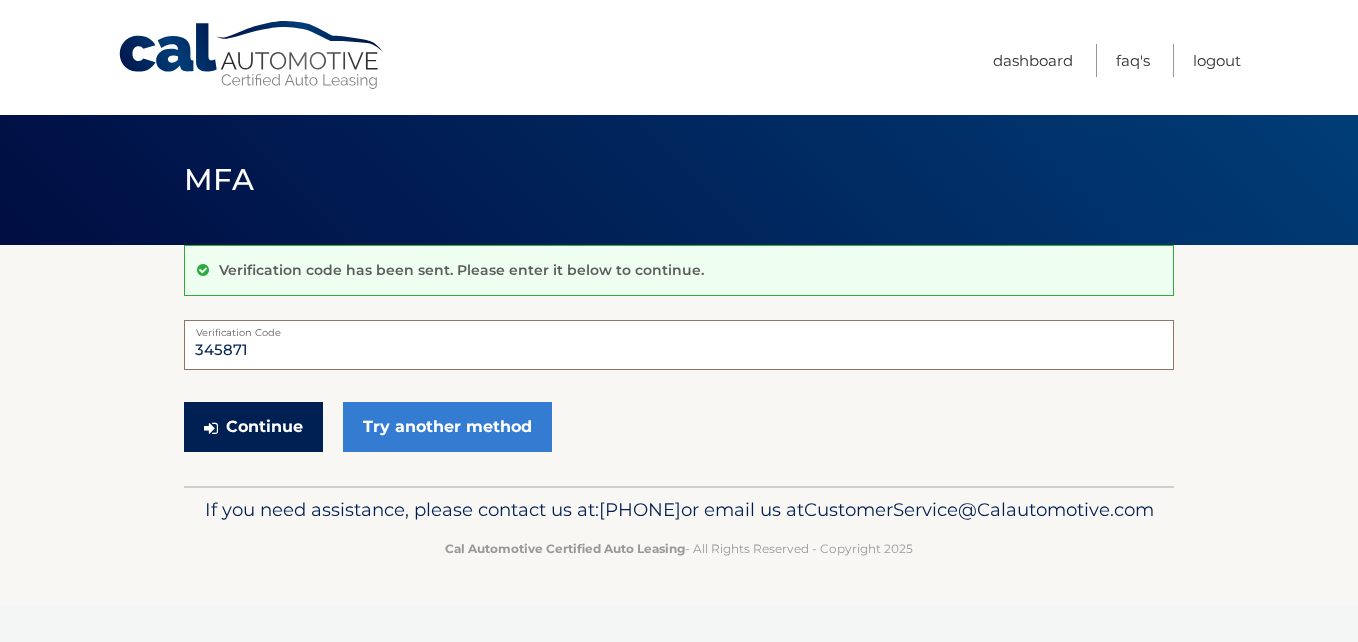 type on "345871" 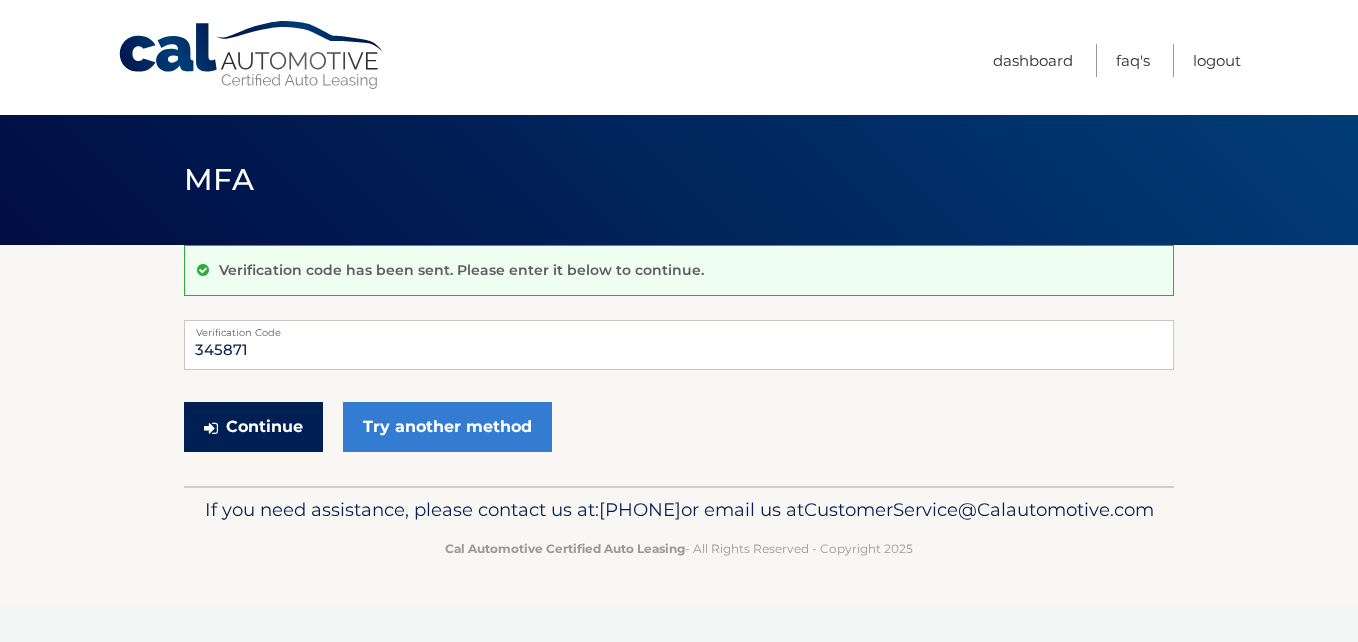 click on "Continue" at bounding box center (253, 427) 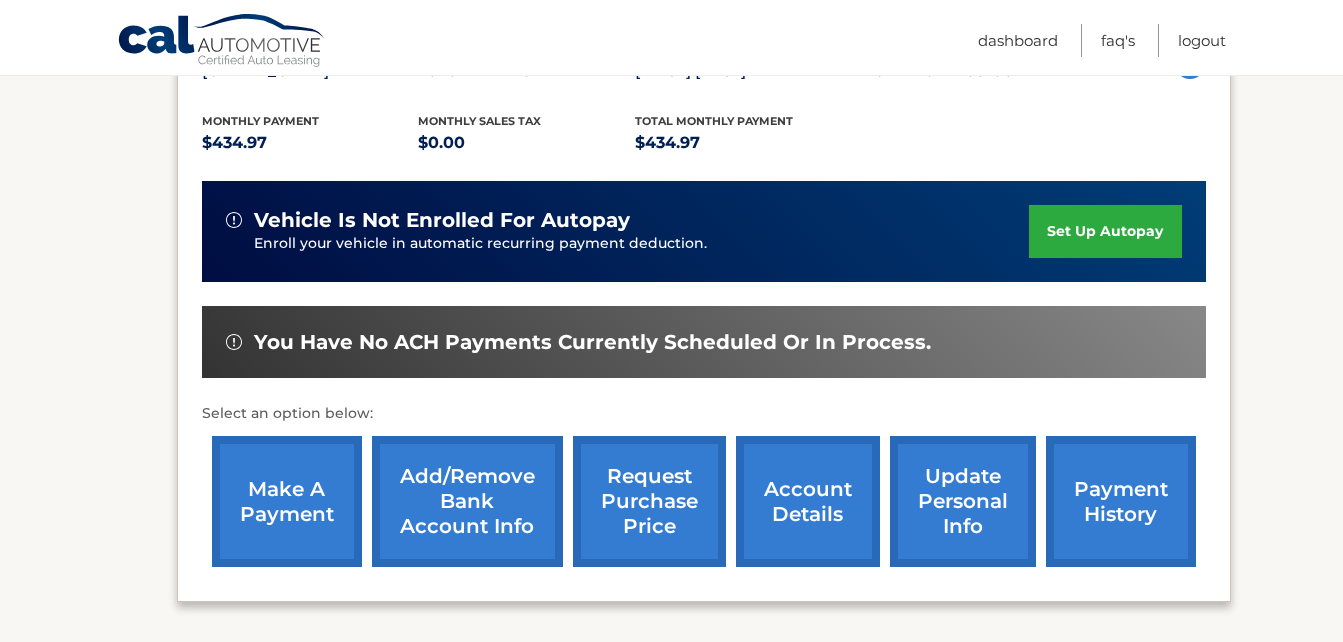 scroll, scrollTop: 400, scrollLeft: 0, axis: vertical 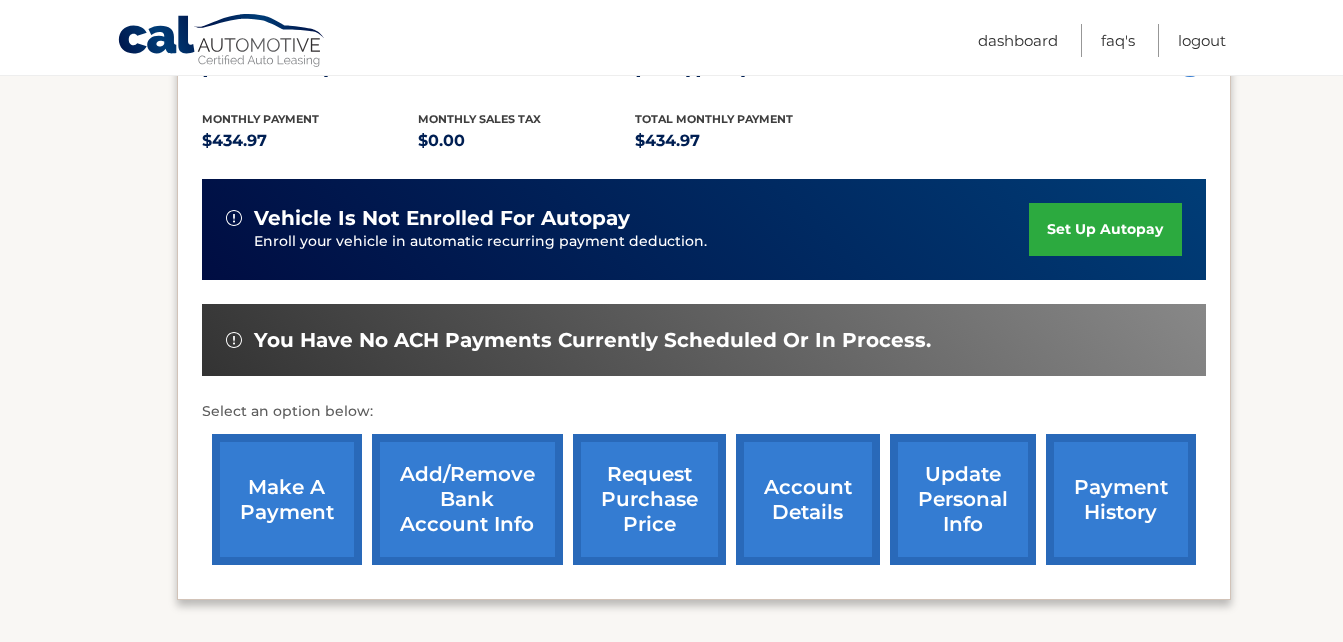 click on "make a payment" at bounding box center (287, 499) 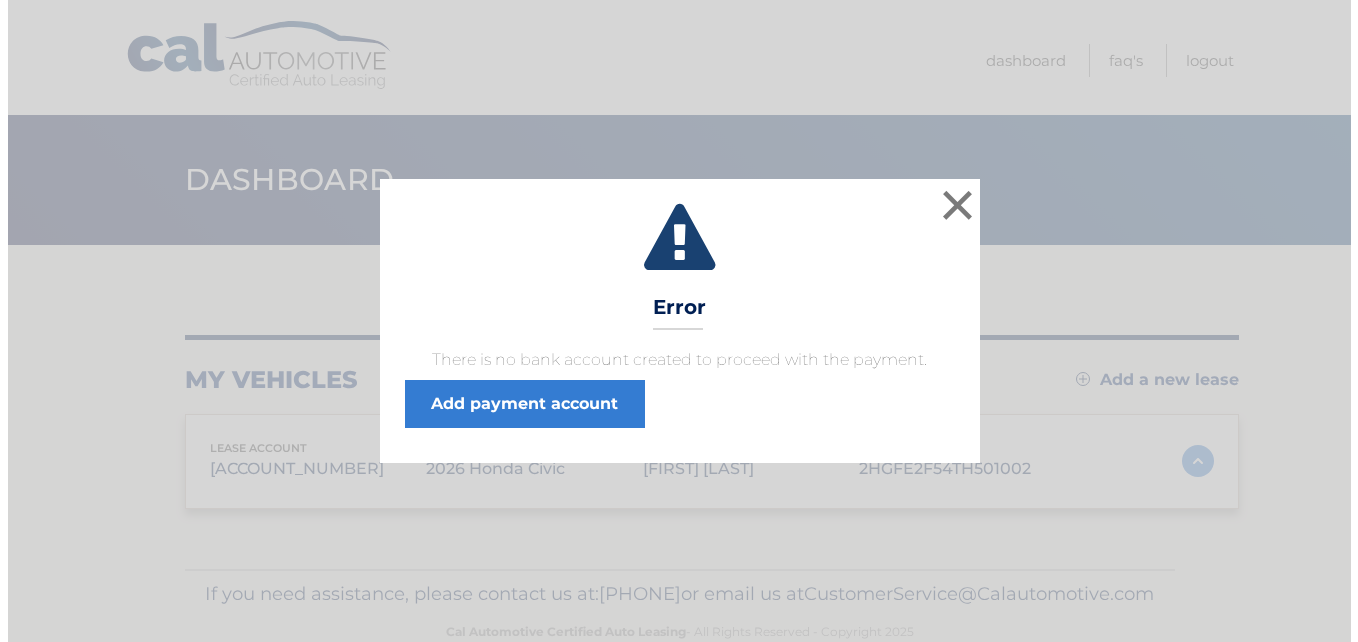 scroll, scrollTop: 0, scrollLeft: 0, axis: both 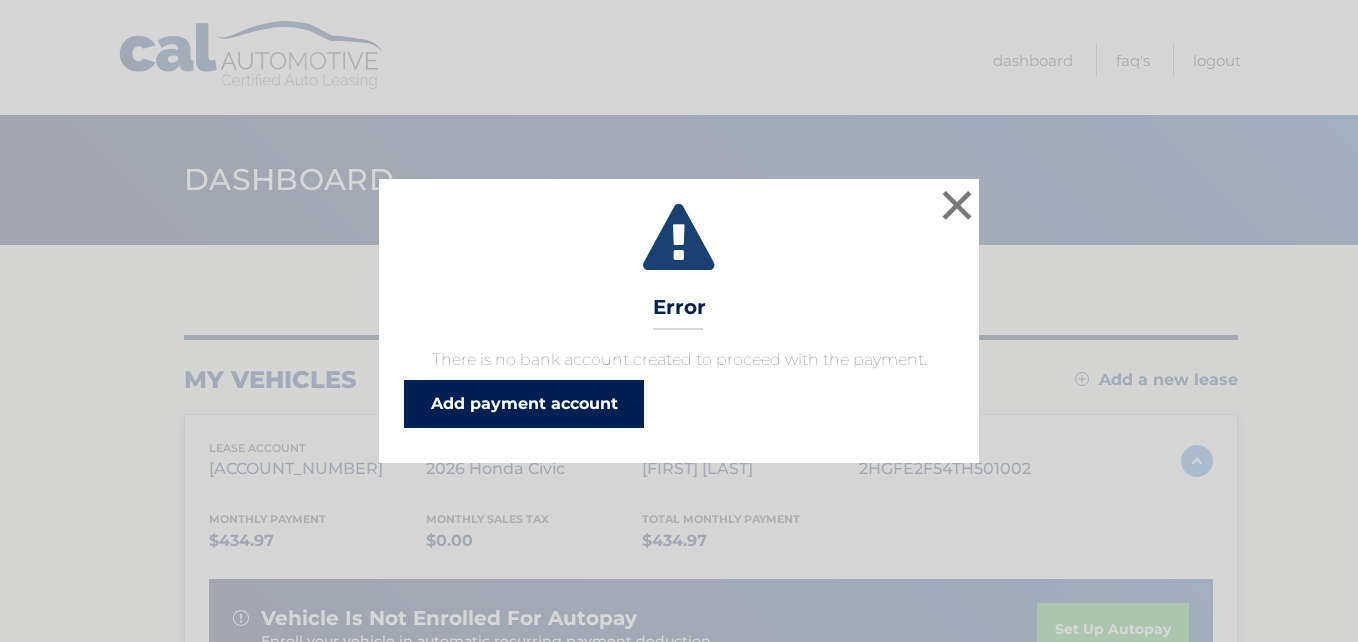 click on "Add payment account" at bounding box center [524, 404] 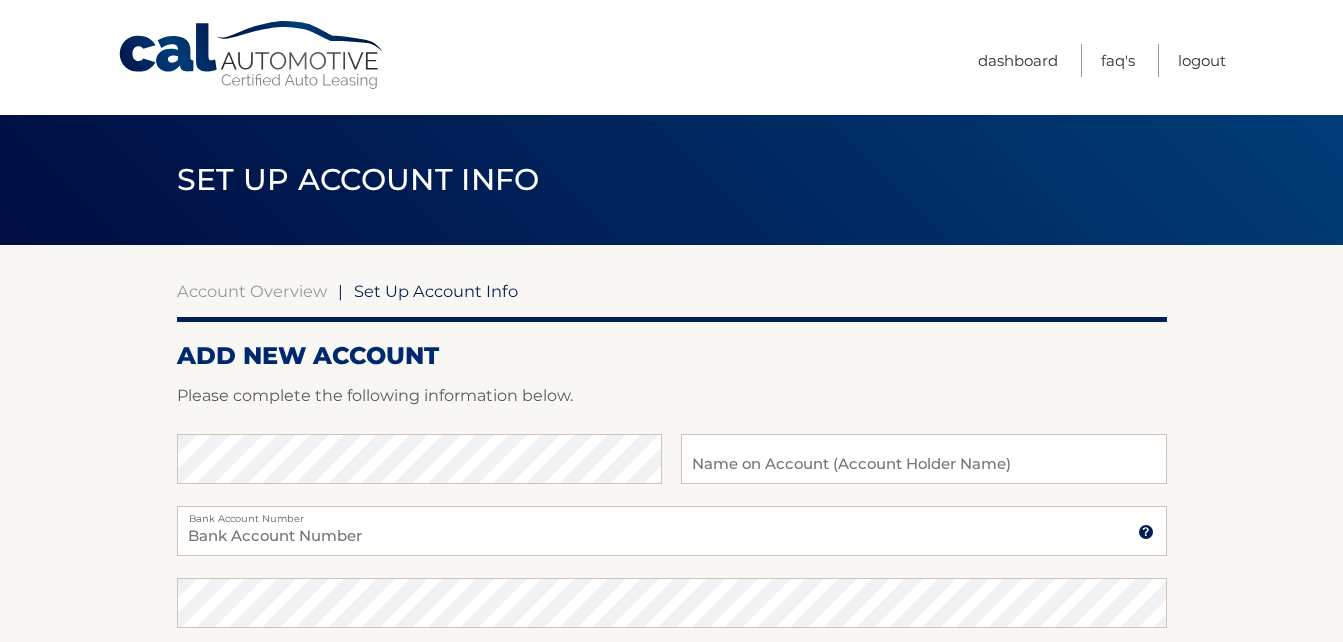 scroll, scrollTop: 0, scrollLeft: 0, axis: both 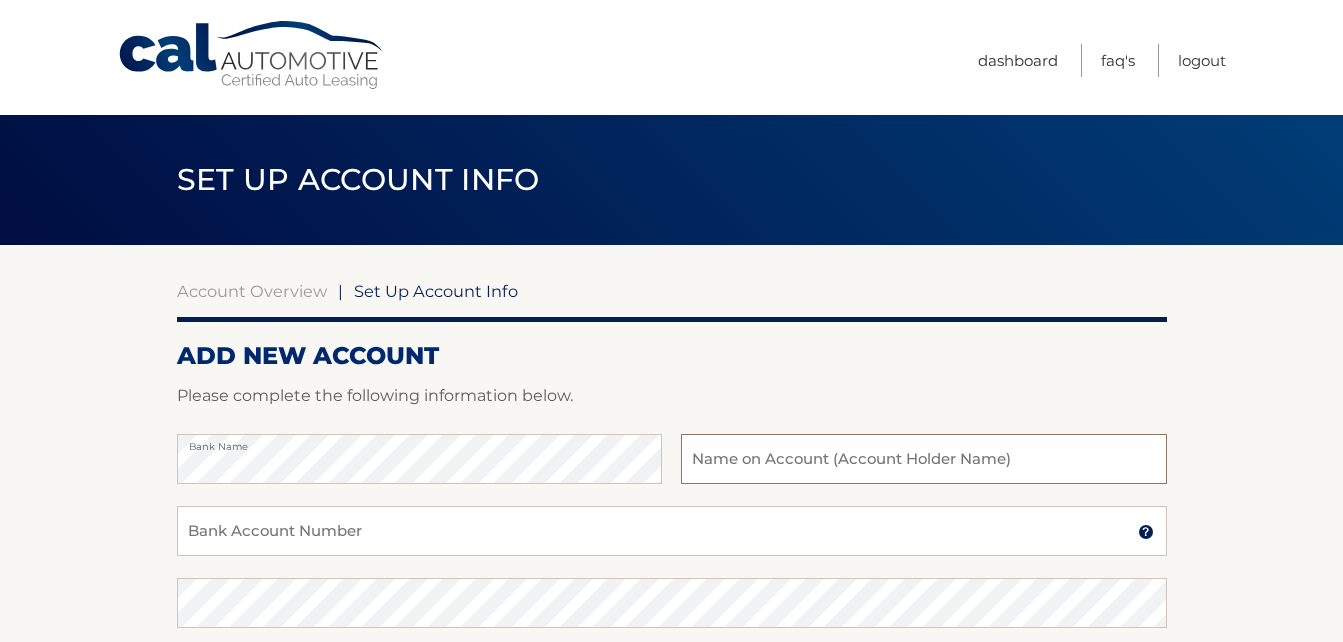 click at bounding box center (923, 459) 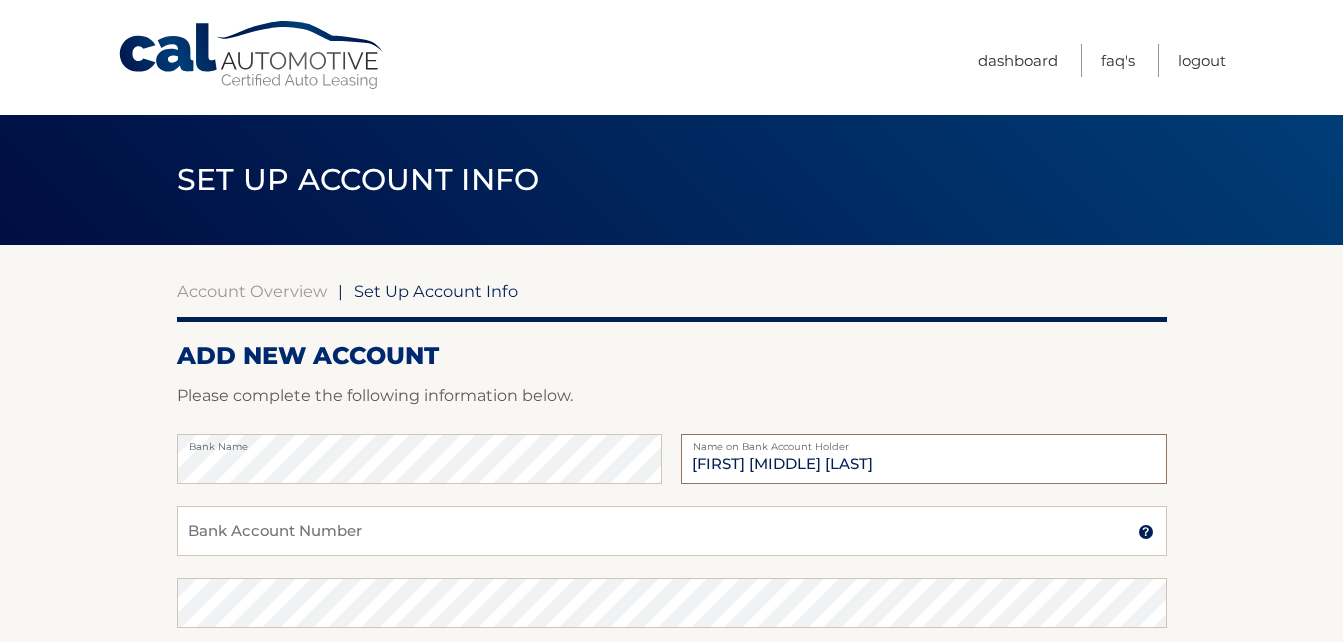 type on "[FIRST] [MIDDLE] [LAST]" 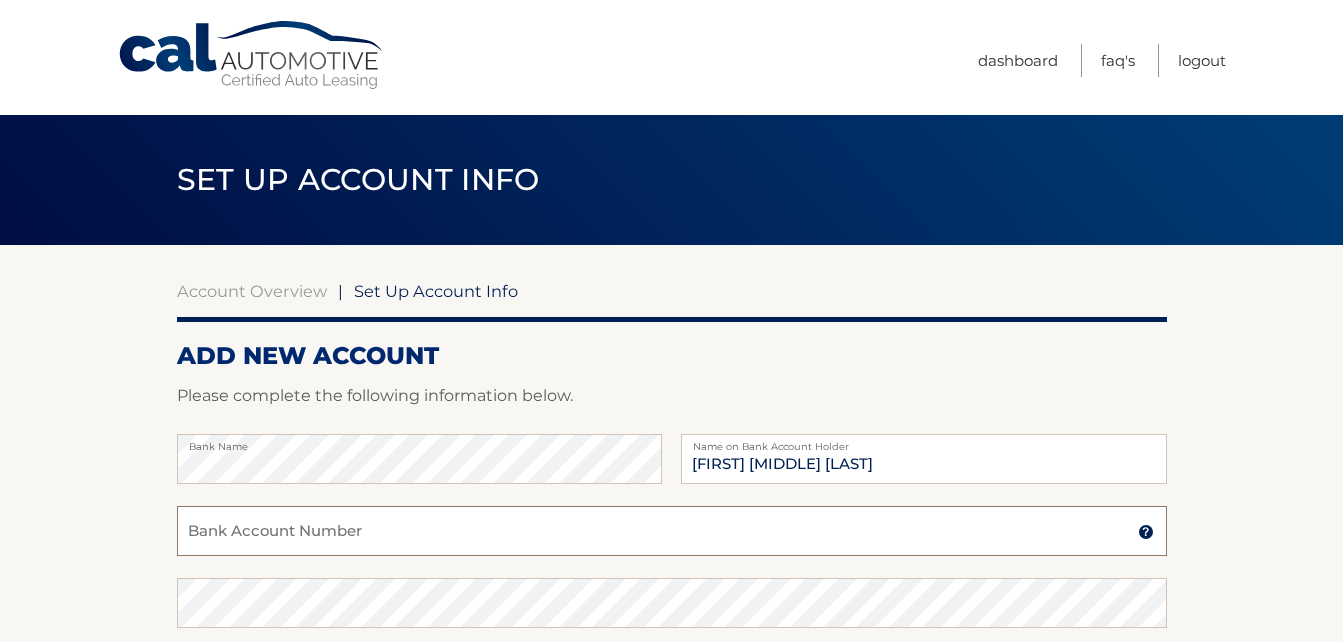 click on "Bank Account Number" at bounding box center (672, 531) 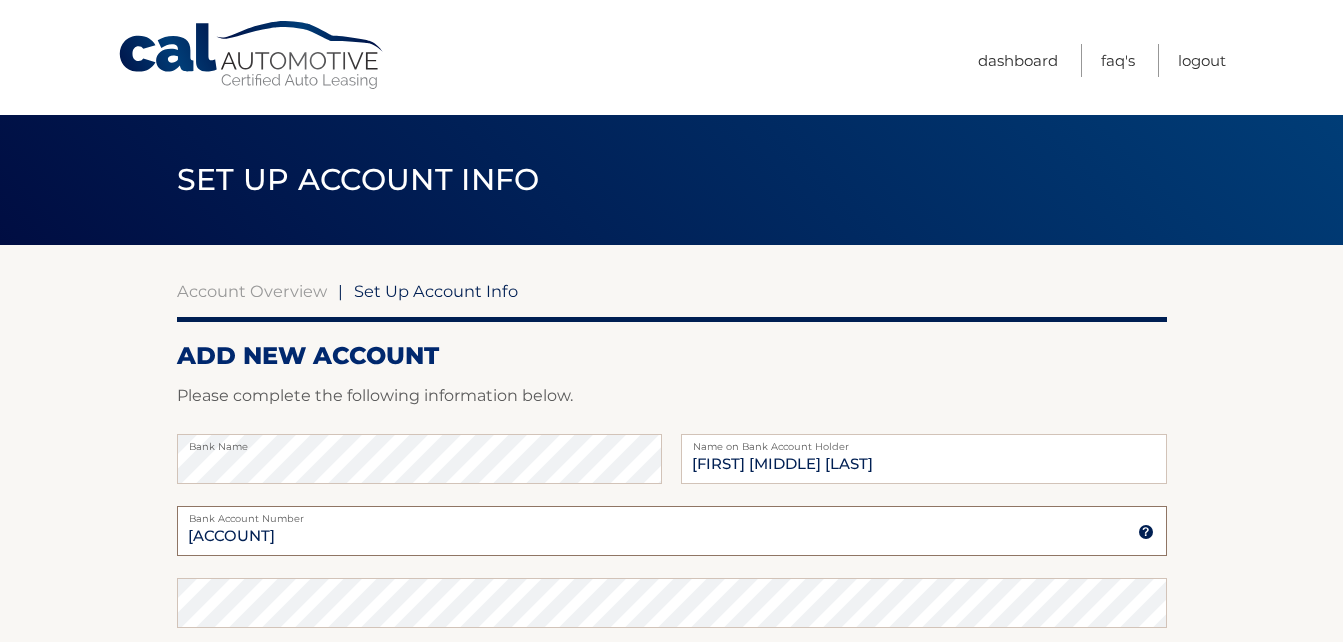 type on "483052871914" 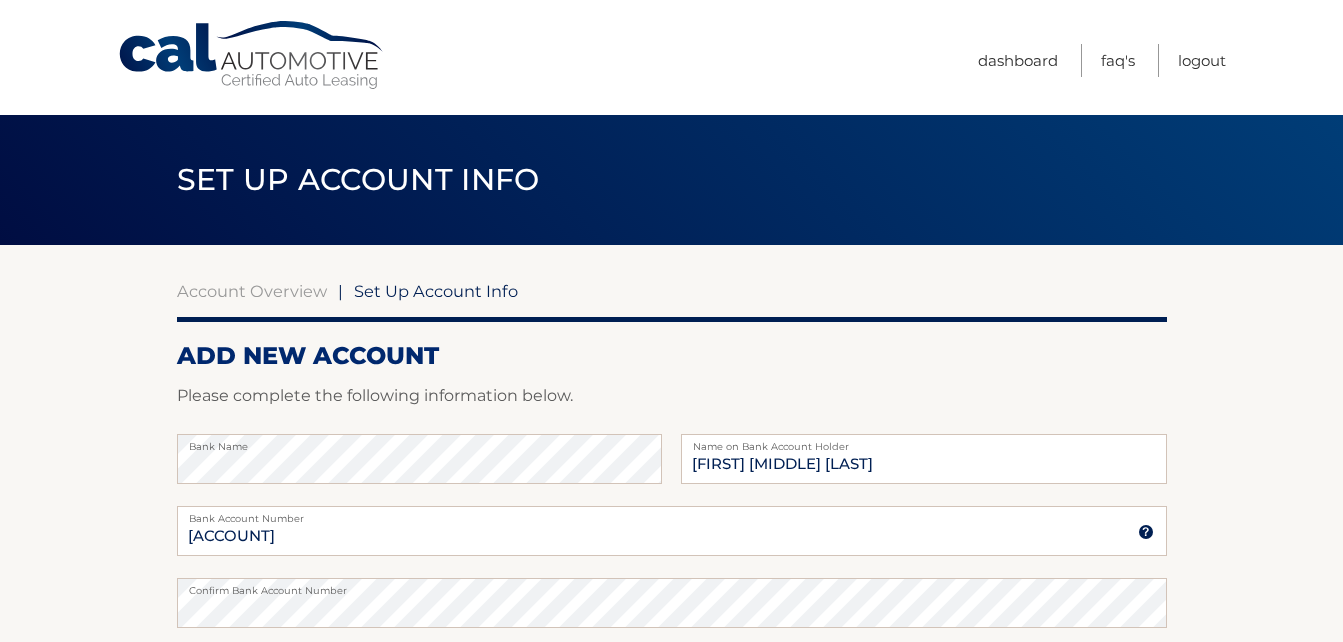 click on "Account Overview
|
Set Up Account Info
ADD NEW ACCOUNT
Please complete the following information below.
Bank Name
Diana B. Halbert
Name on Bank Account Holder
483052871914
Bank Account Number
A 3-17-digit number at the bottom of a check or bank statement. Contact Your bank if you need help." at bounding box center (671, 626) 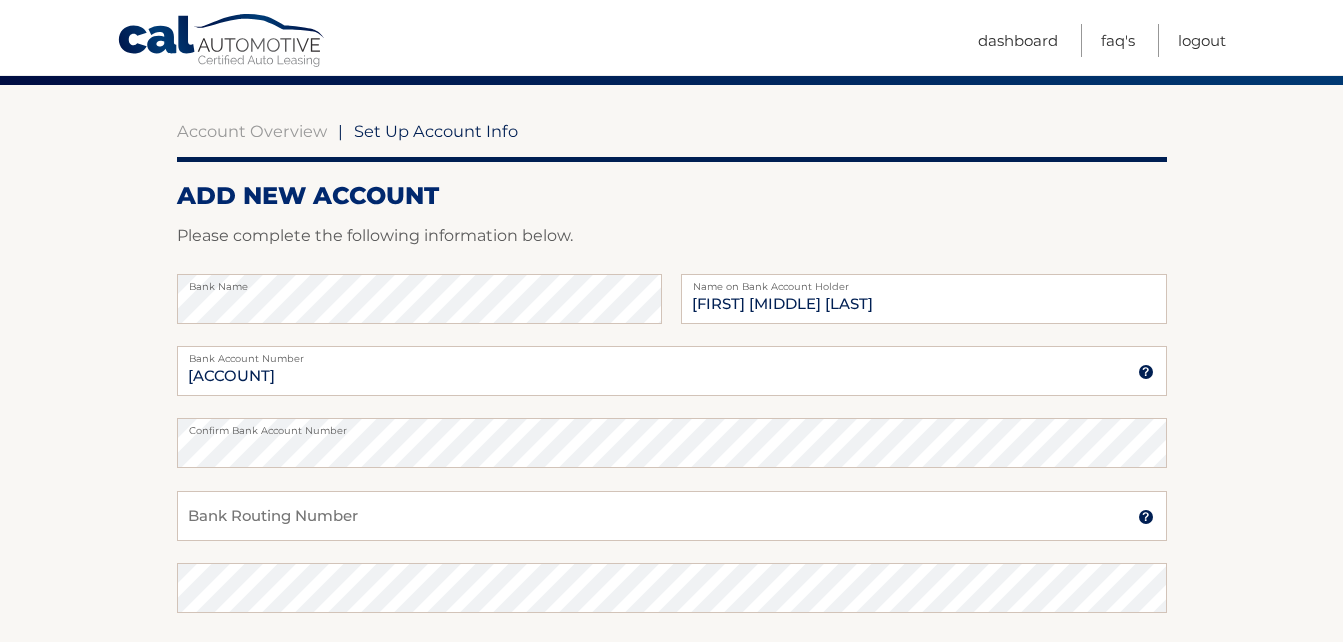scroll, scrollTop: 200, scrollLeft: 0, axis: vertical 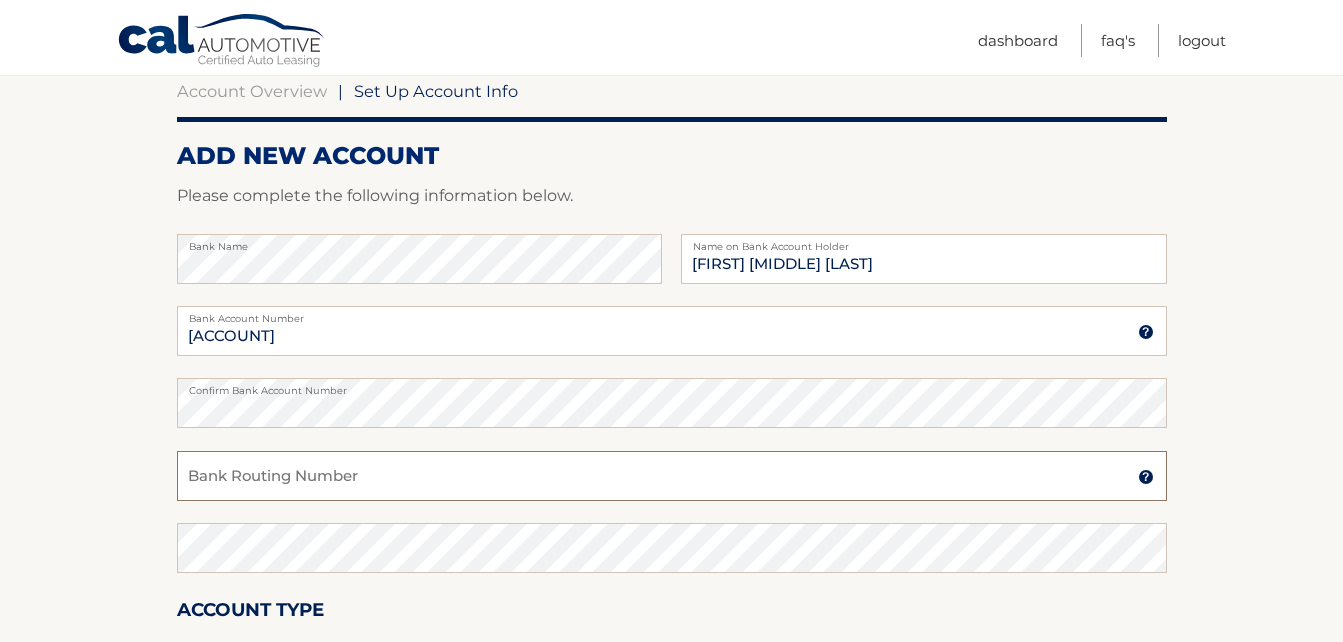 click on "Bank Routing Number" at bounding box center (672, 476) 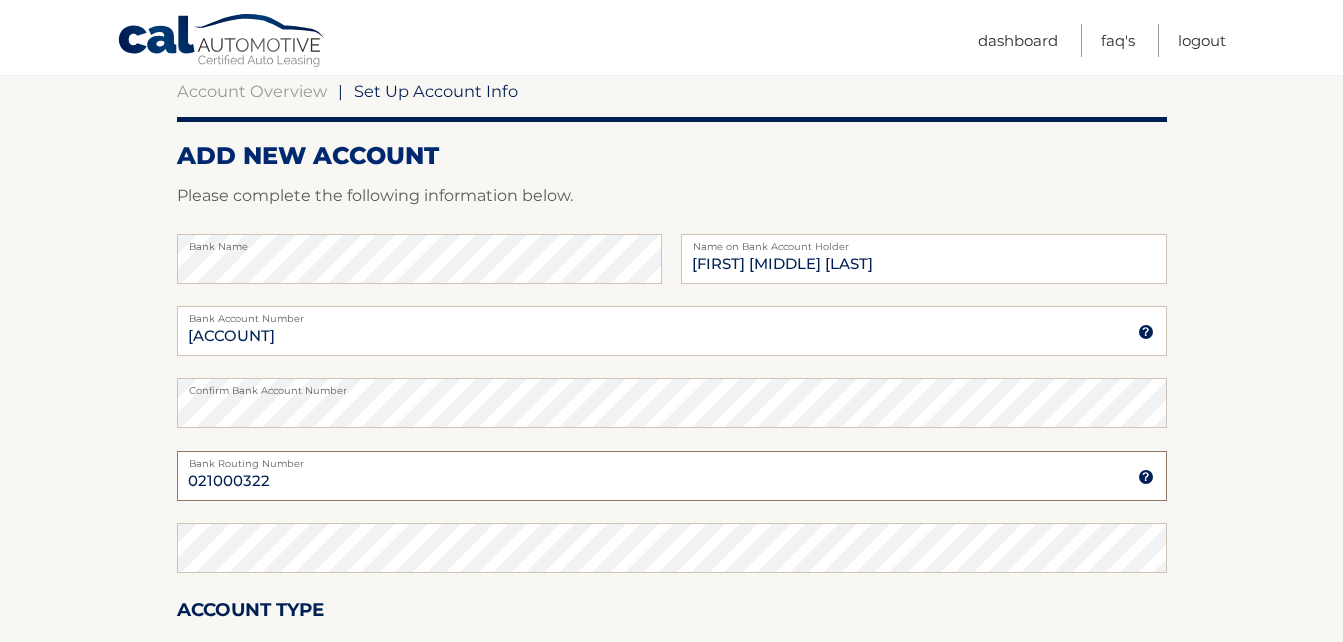 type on "021000322" 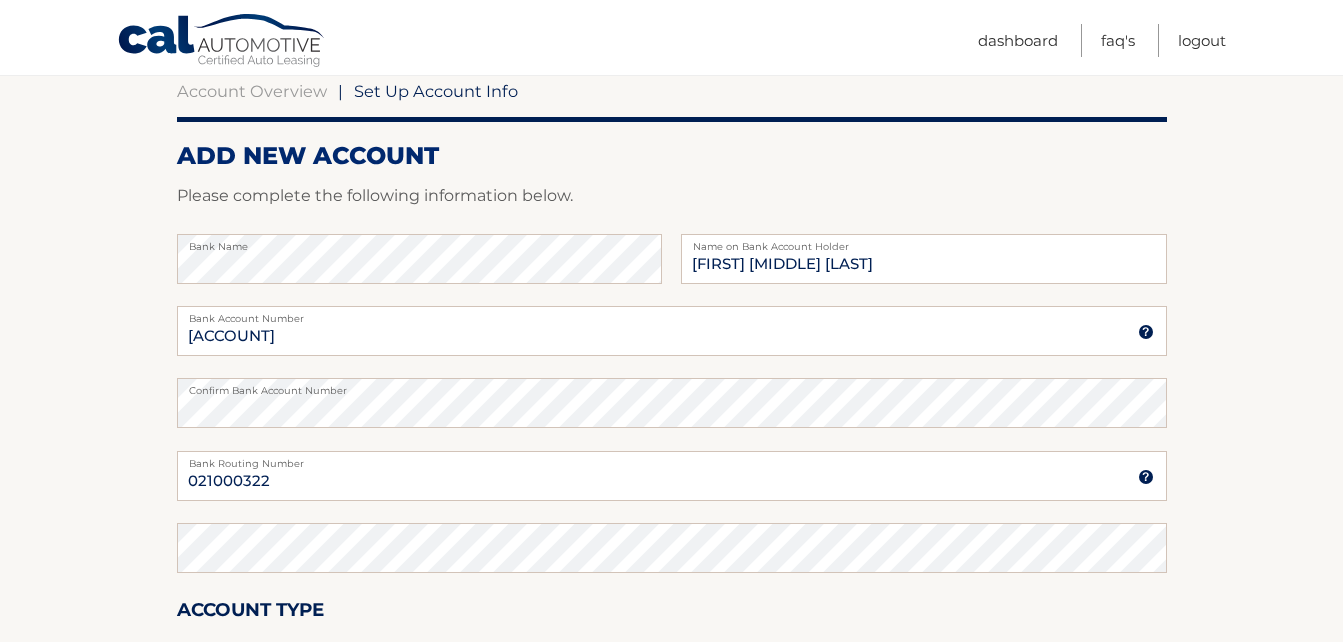 click on "Account Overview
|
Set Up Account Info
ADD NEW ACCOUNT
Please complete the following information below.
Bank Name
Diana B. Halbert
Name on Bank Account Holder
483052871914
Bank Account Number
A 3-17-digit number at the bottom of a check or bank statement. Contact Your bank if you need help." at bounding box center [671, 426] 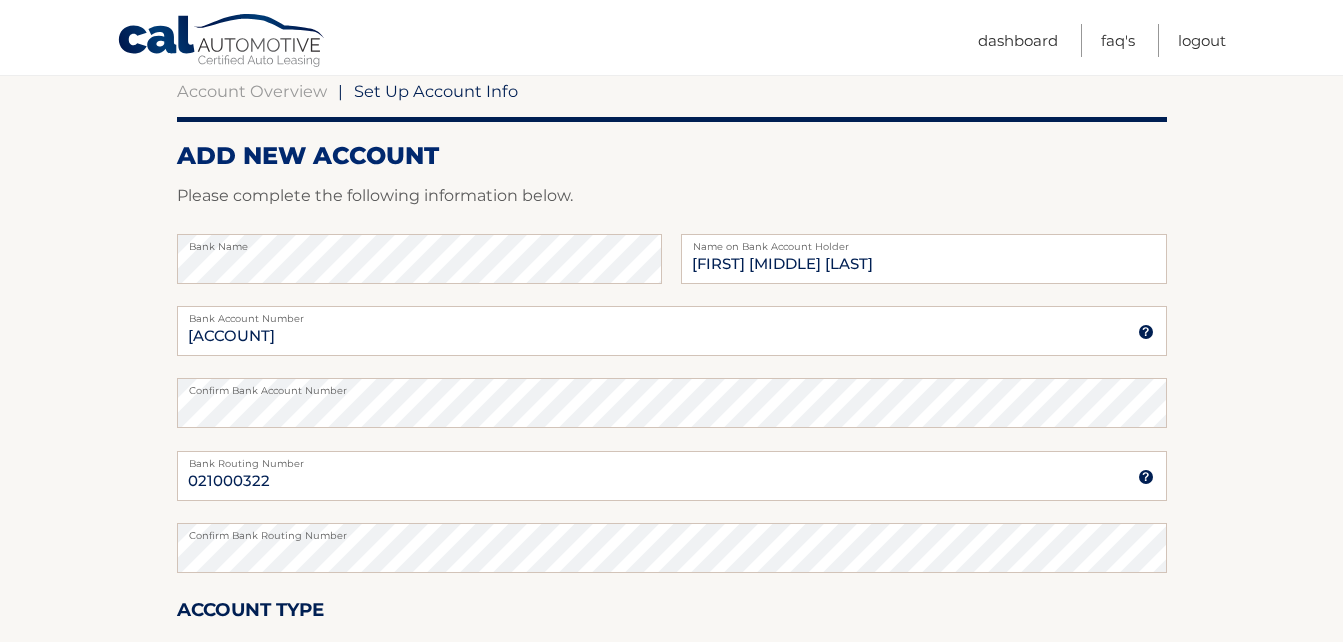 click on "Account Overview
|
Set Up Account Info
ADD NEW ACCOUNT
Please complete the following information below.
Bank Name
Diana B. Halbert
Name on Bank Account Holder
483052871914
Bank Account Number
A 3-17-digit number at the bottom of a check or bank statement. Contact Your bank if you need help." at bounding box center (671, 426) 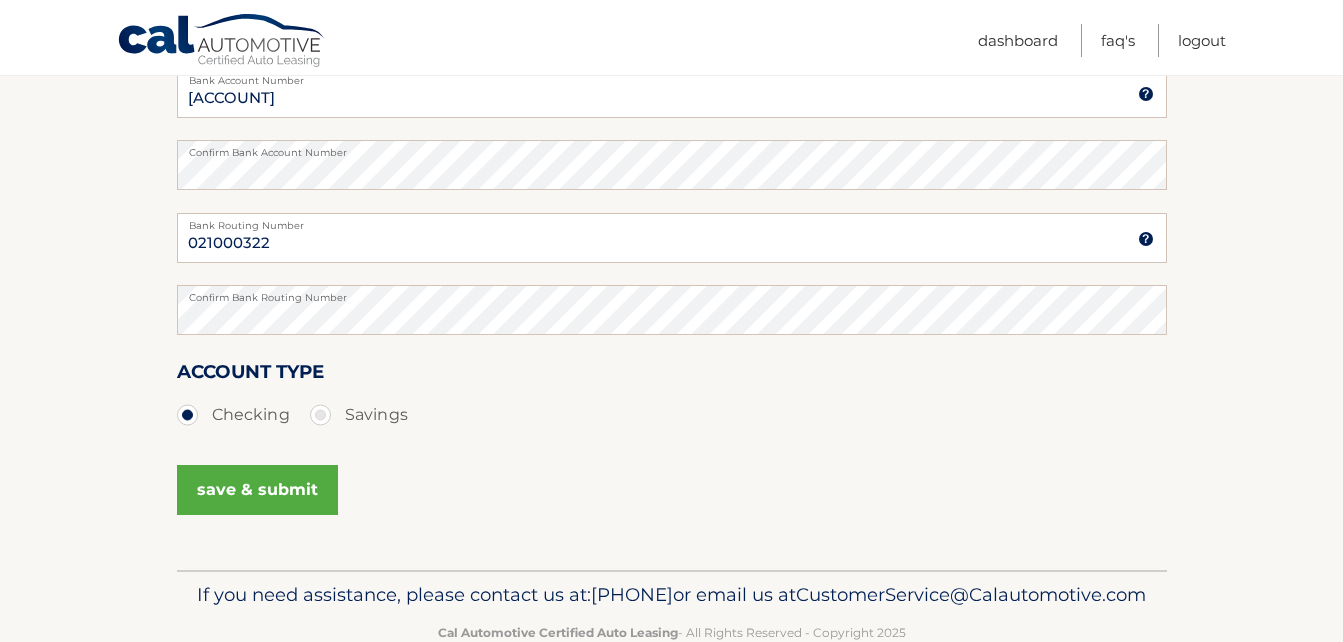 scroll, scrollTop: 440, scrollLeft: 0, axis: vertical 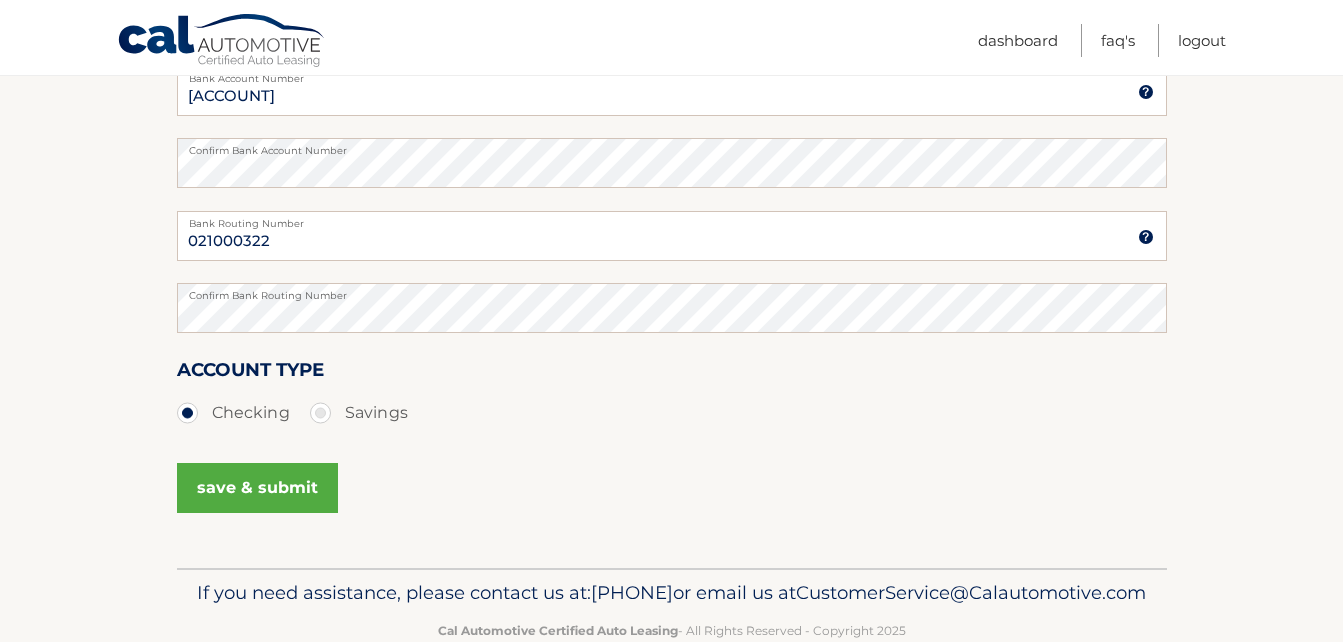 click on "save & submit" at bounding box center (257, 488) 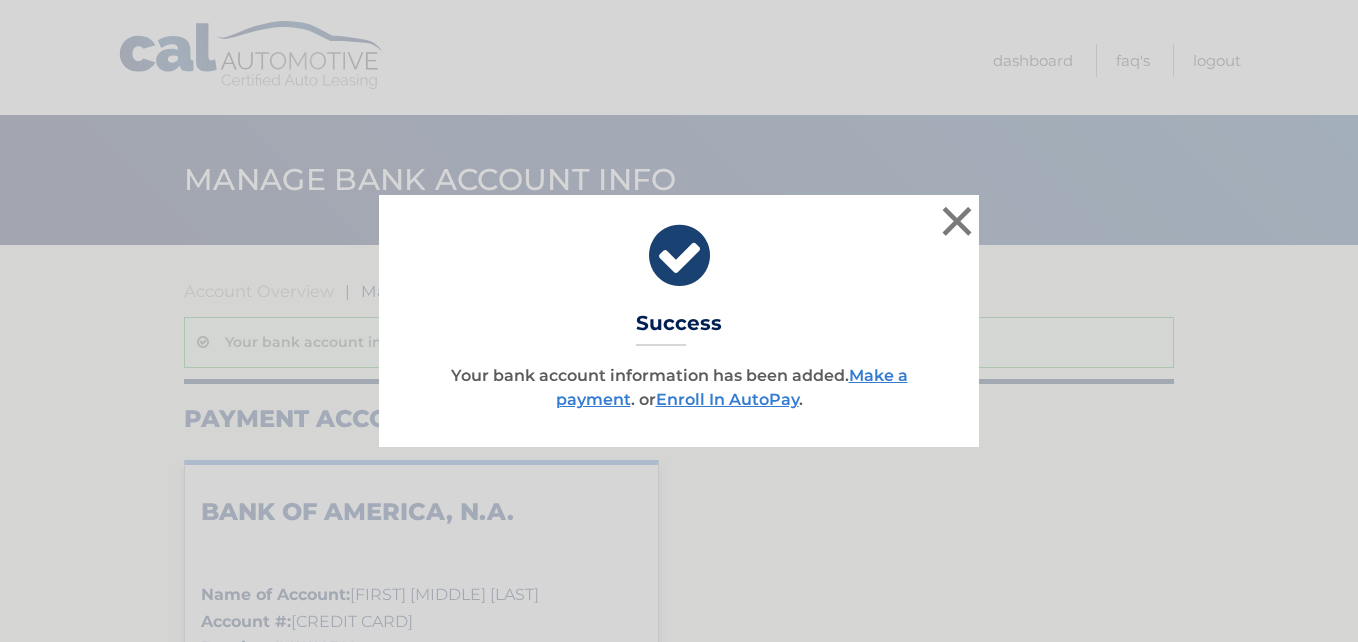 scroll, scrollTop: 0, scrollLeft: 0, axis: both 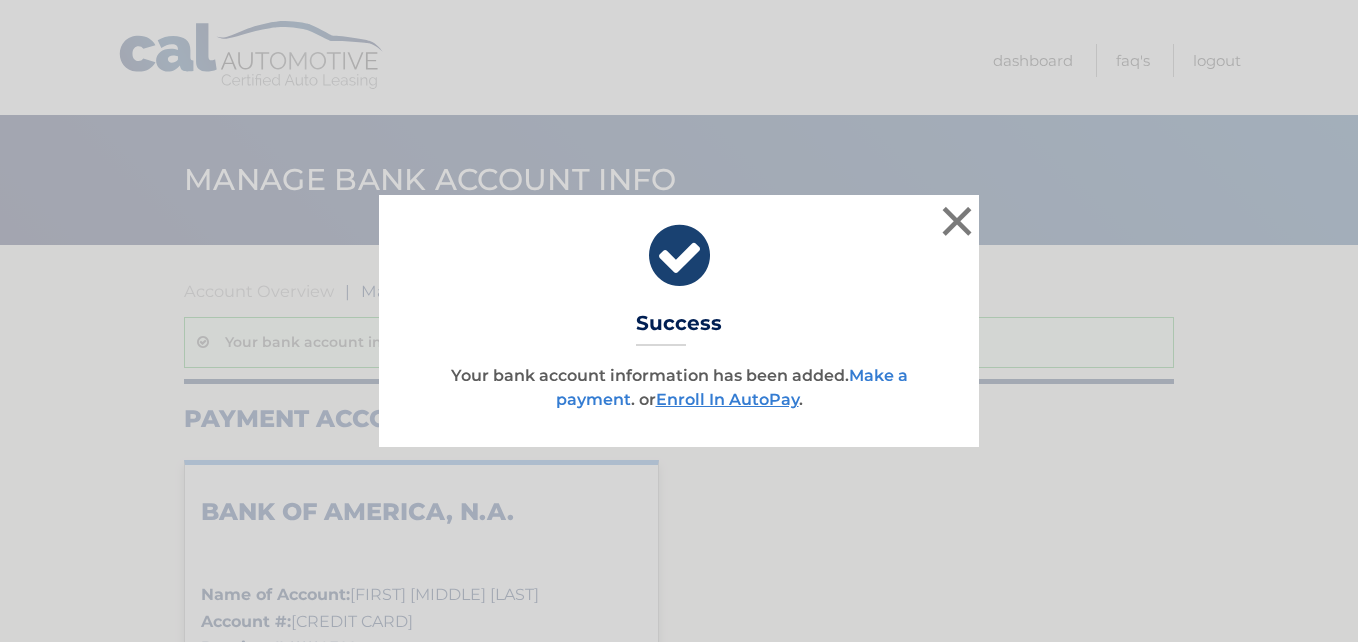click on "Make a payment" at bounding box center (732, 387) 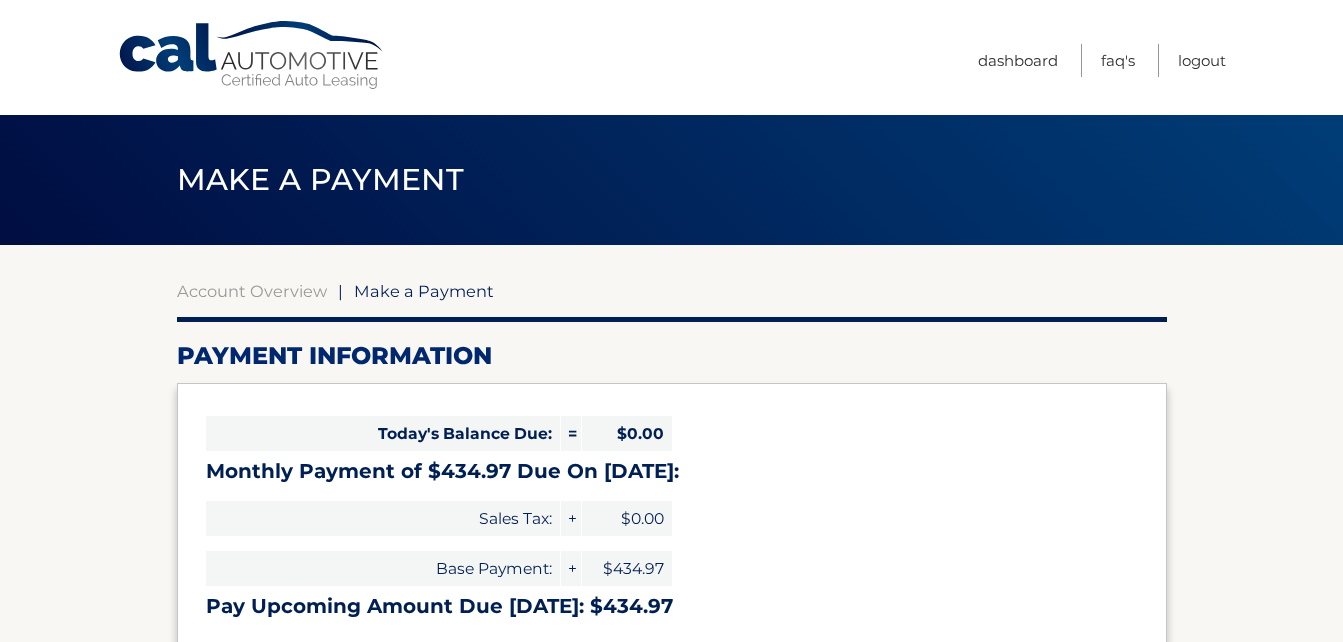 select on "[BASE64]" 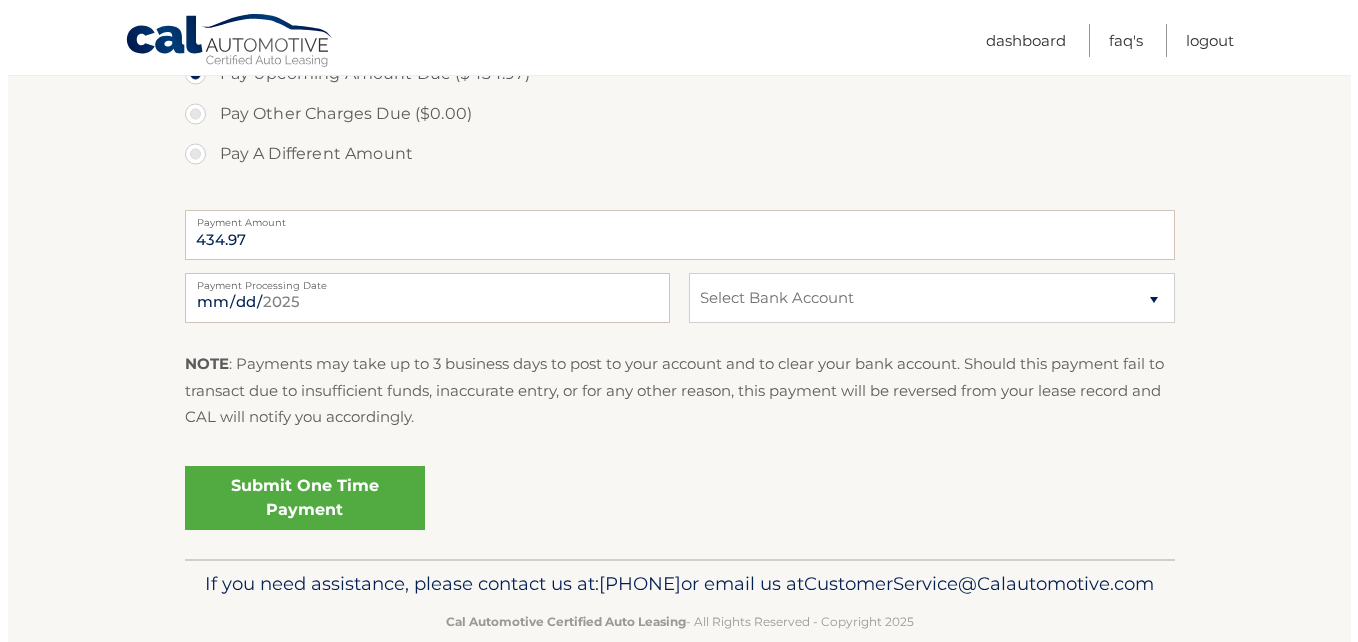 scroll, scrollTop: 720, scrollLeft: 0, axis: vertical 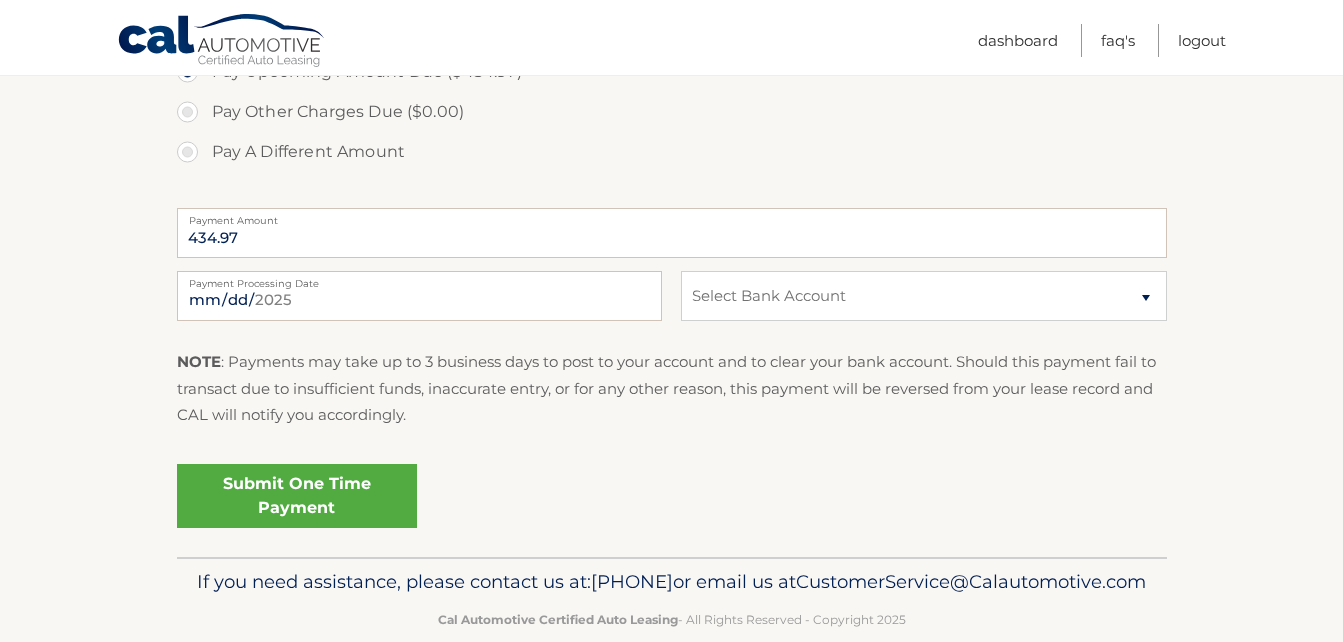 click on "Submit One Time Payment" at bounding box center [297, 496] 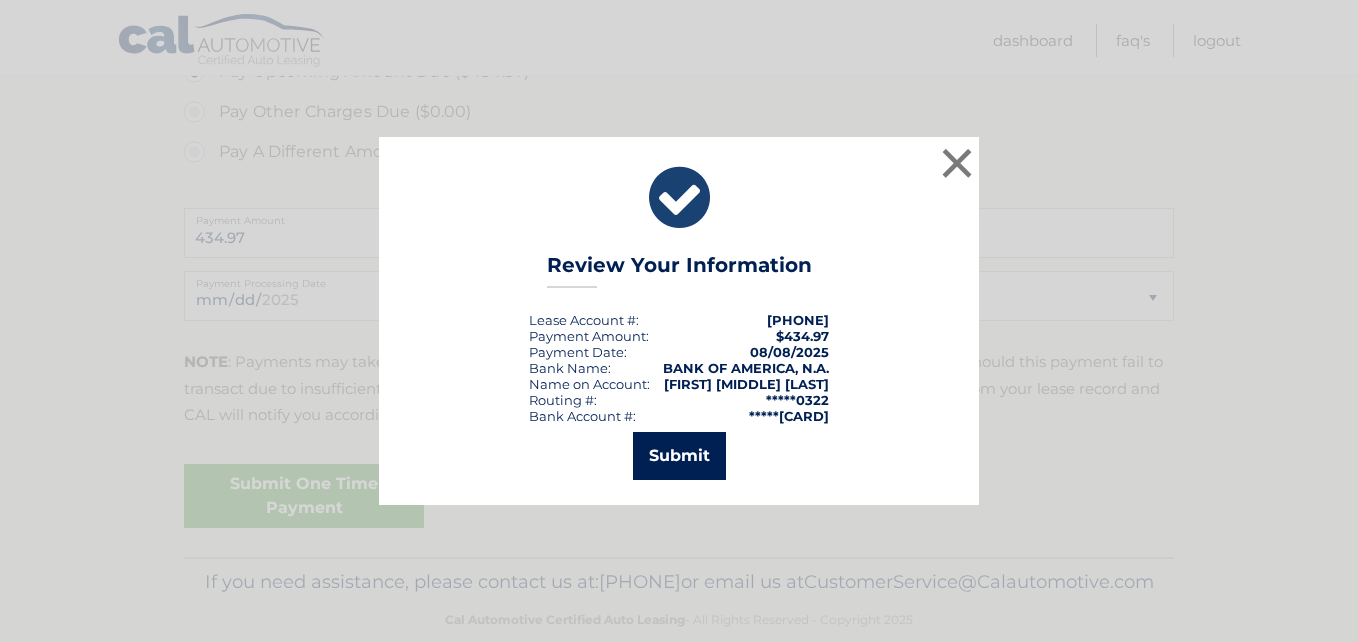 click on "Submit" at bounding box center [679, 456] 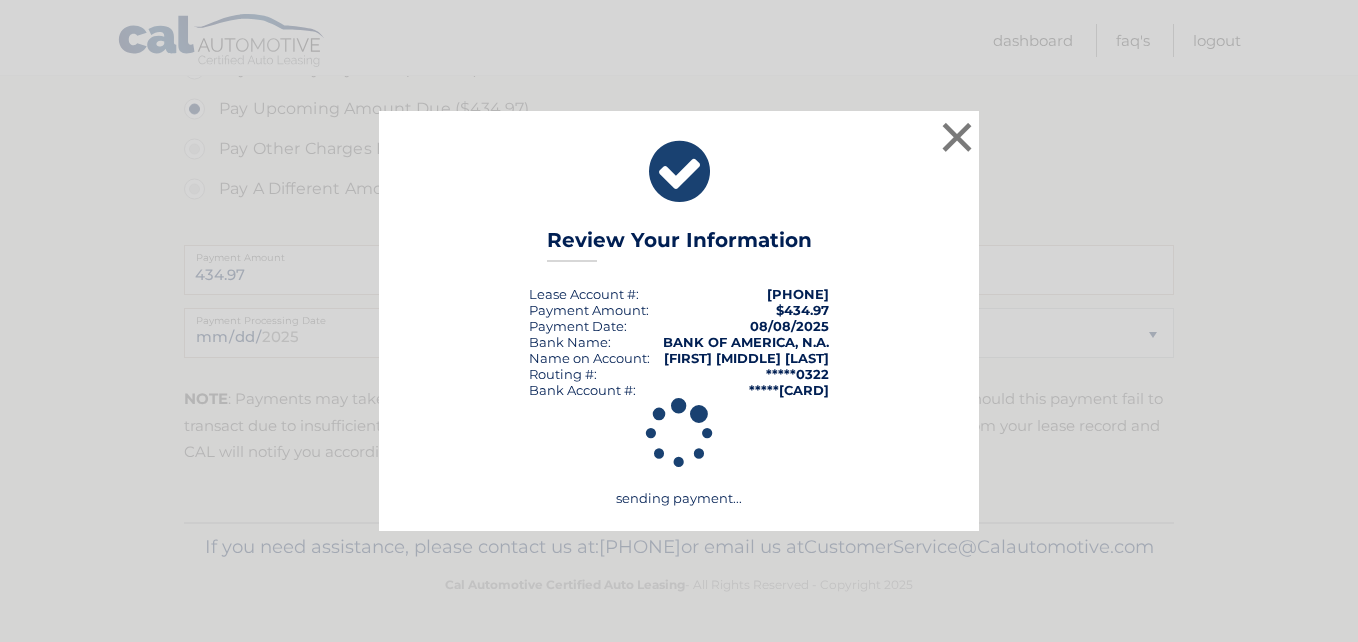scroll, scrollTop: 715, scrollLeft: 0, axis: vertical 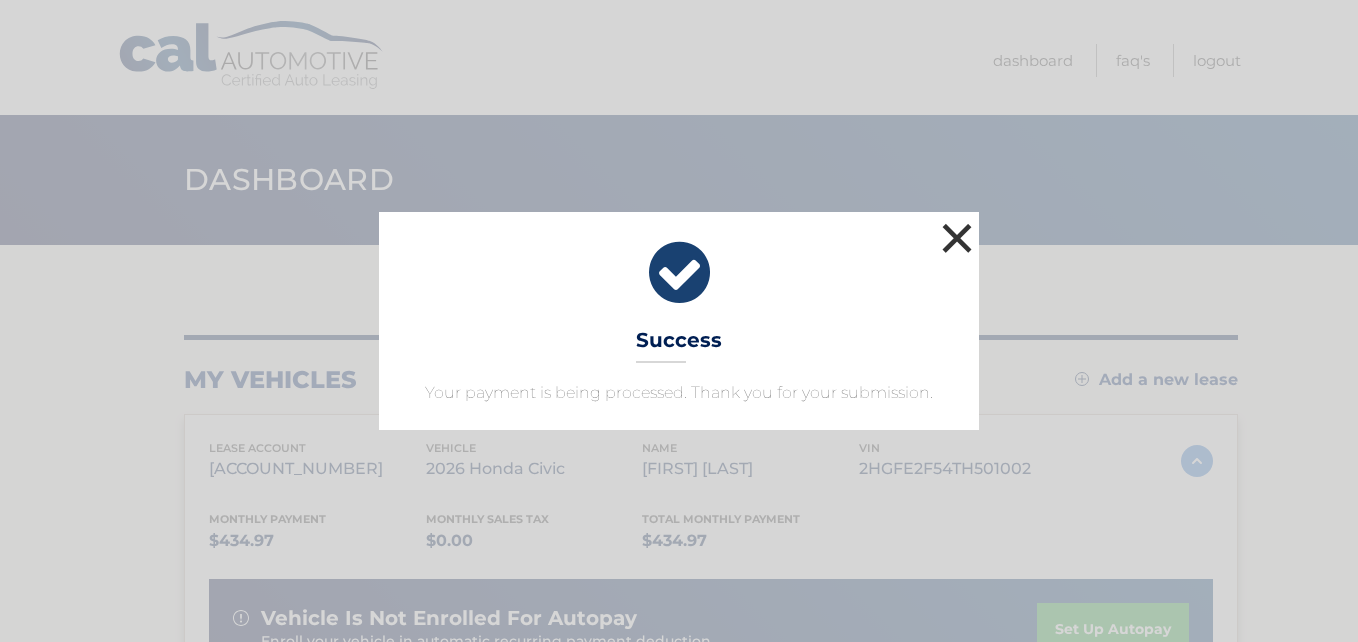 click on "×" at bounding box center [957, 238] 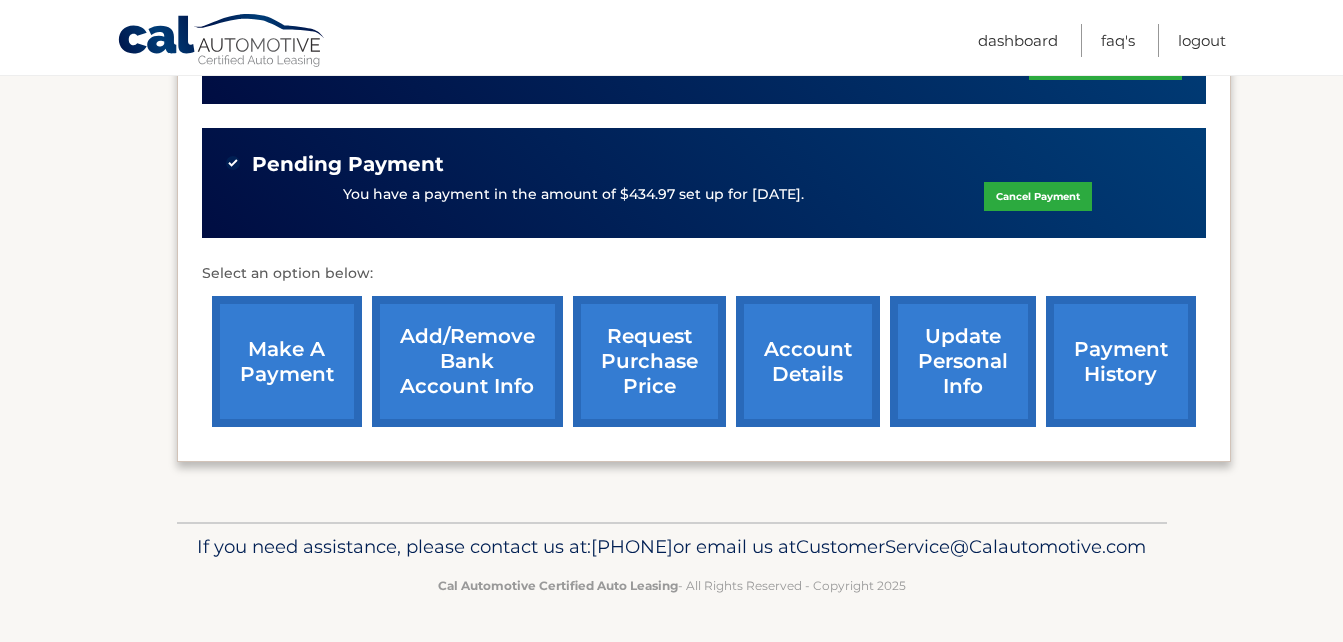 scroll, scrollTop: 608, scrollLeft: 0, axis: vertical 